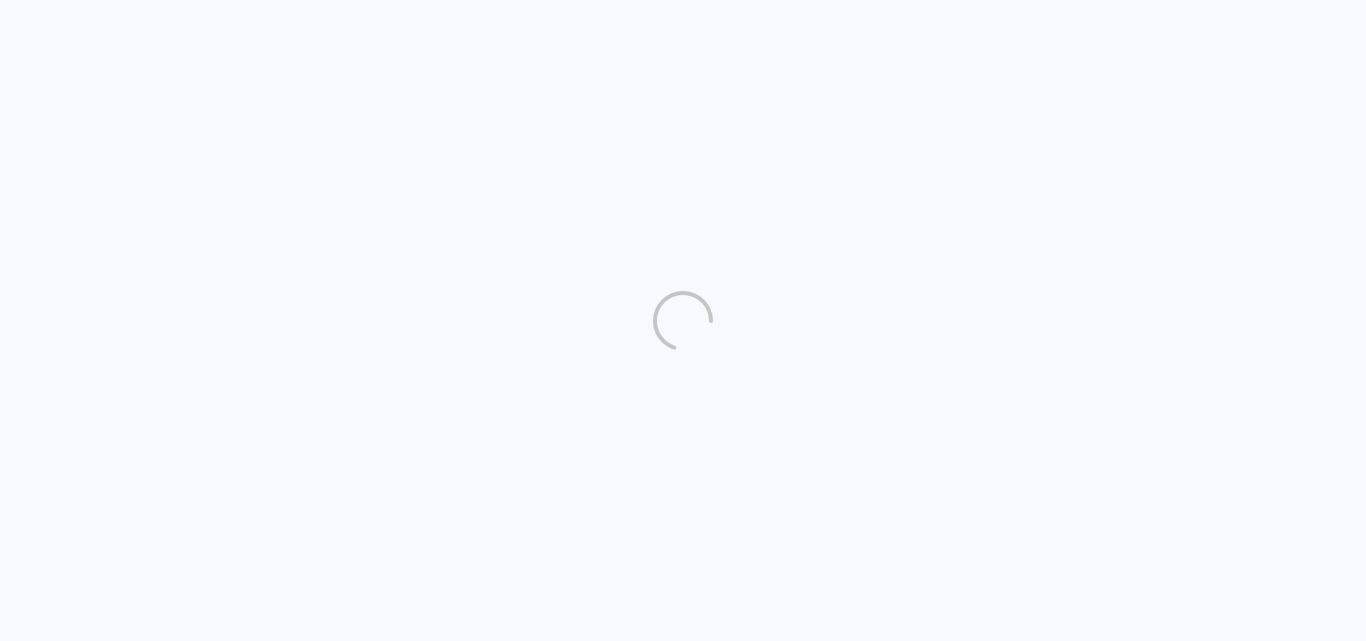 scroll, scrollTop: 0, scrollLeft: 0, axis: both 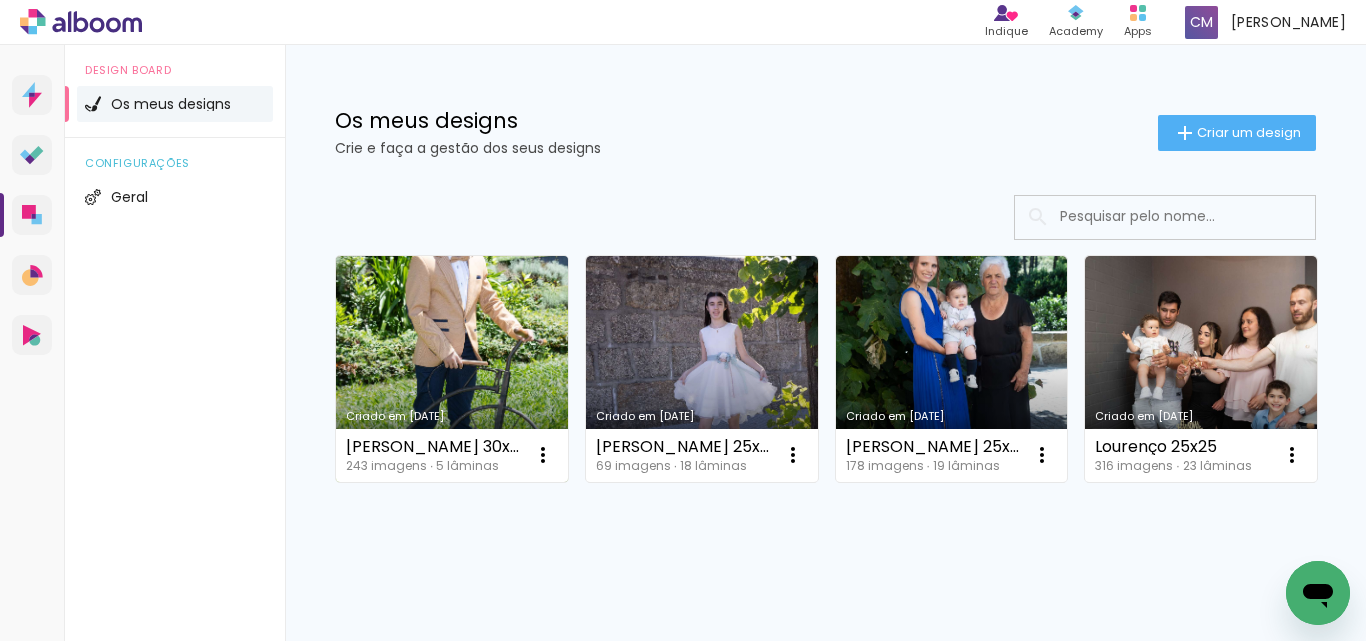 click on "Criado em [DATE]" at bounding box center (452, 416) 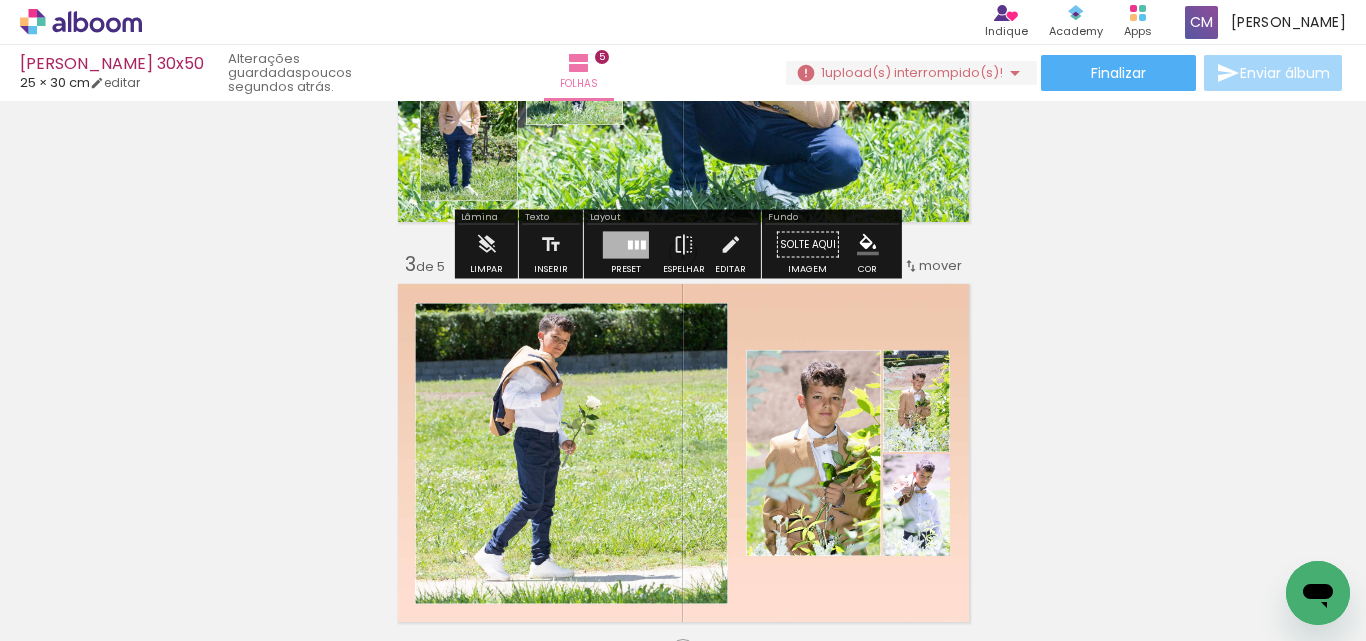 scroll, scrollTop: 800, scrollLeft: 0, axis: vertical 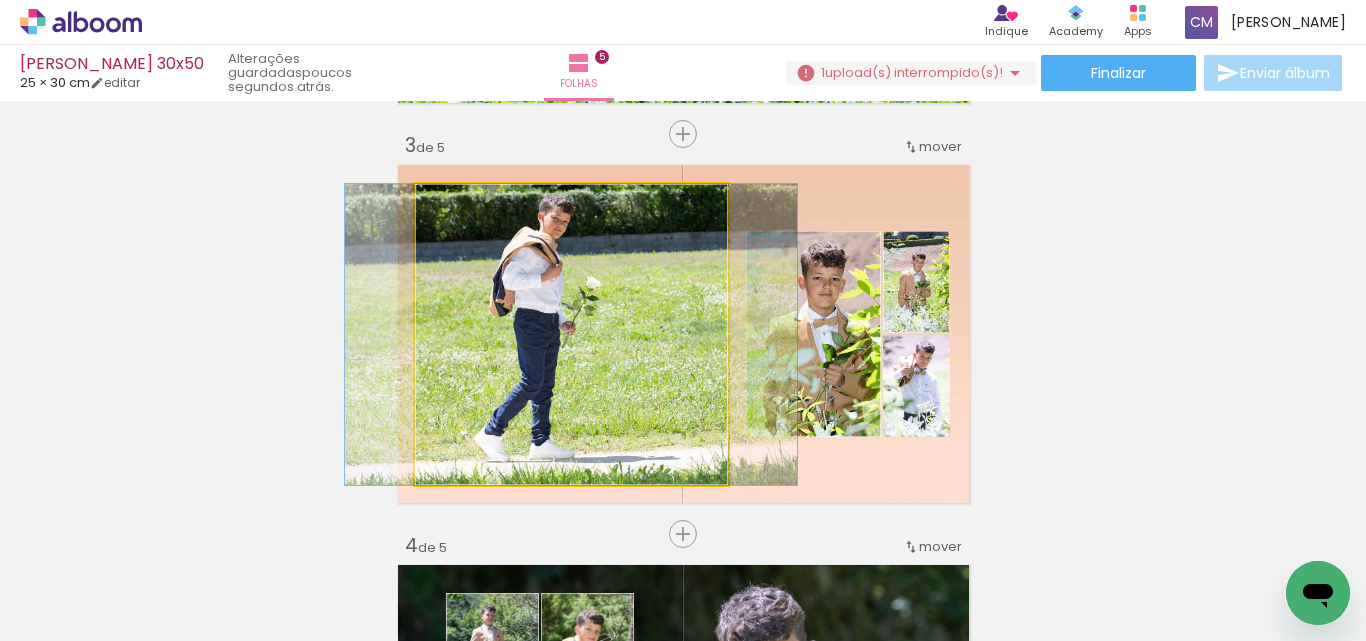 drag, startPoint x: 643, startPoint y: 242, endPoint x: 643, endPoint y: 263, distance: 21 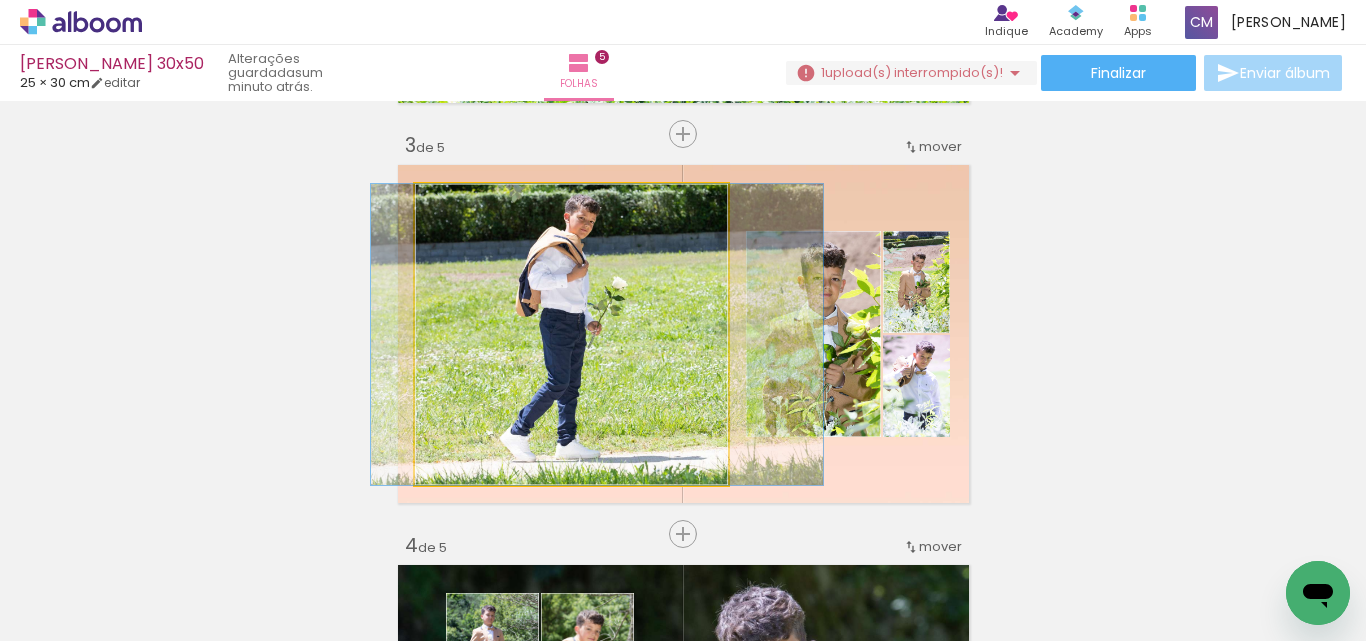 drag, startPoint x: 583, startPoint y: 342, endPoint x: 609, endPoint y: 342, distance: 26 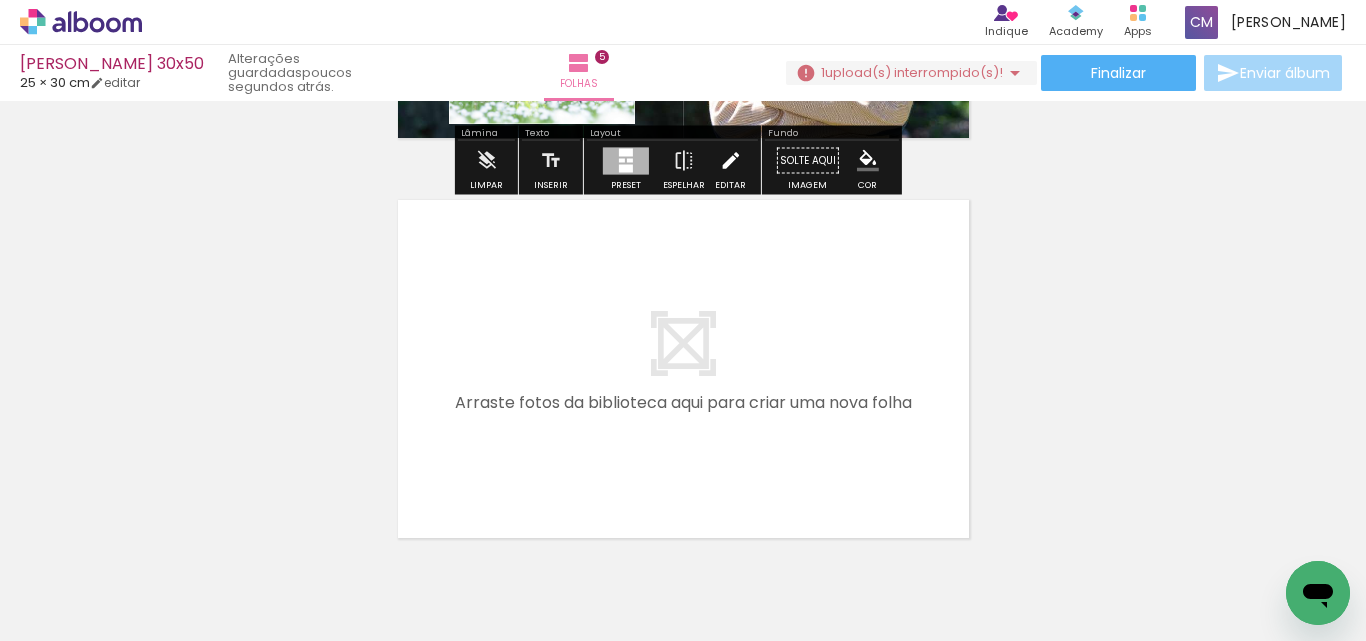 scroll, scrollTop: 2000, scrollLeft: 0, axis: vertical 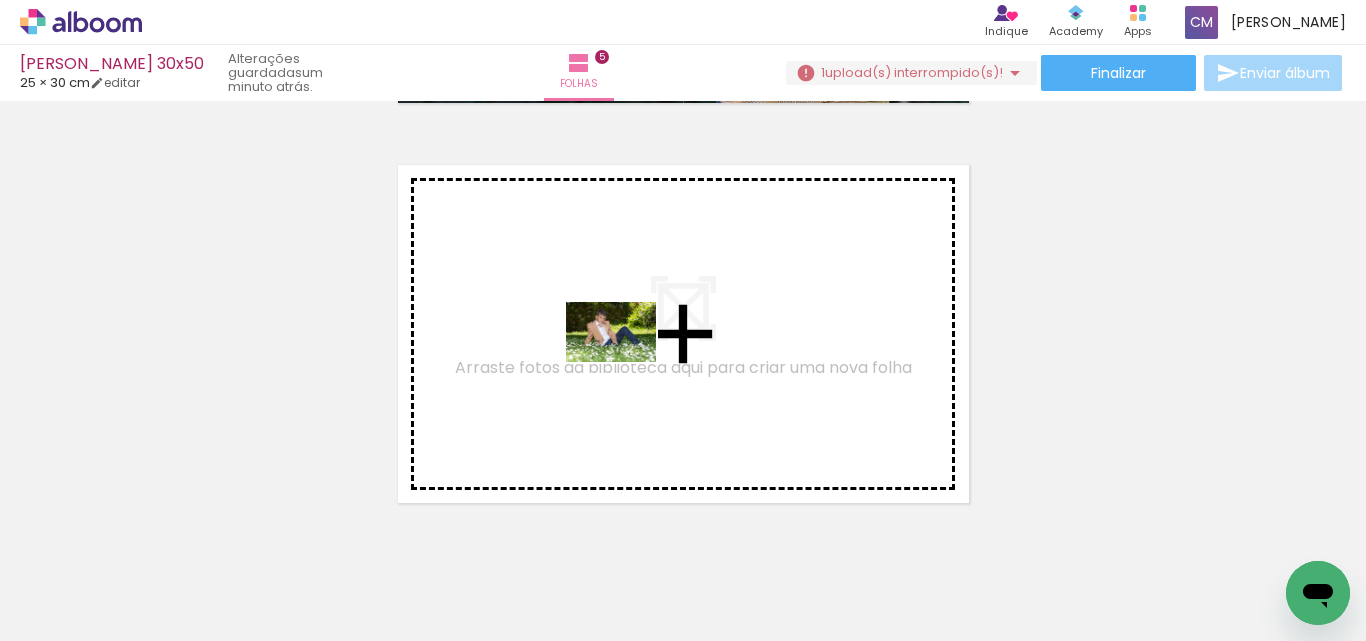 drag, startPoint x: 996, startPoint y: 584, endPoint x: 626, endPoint y: 362, distance: 431.49045 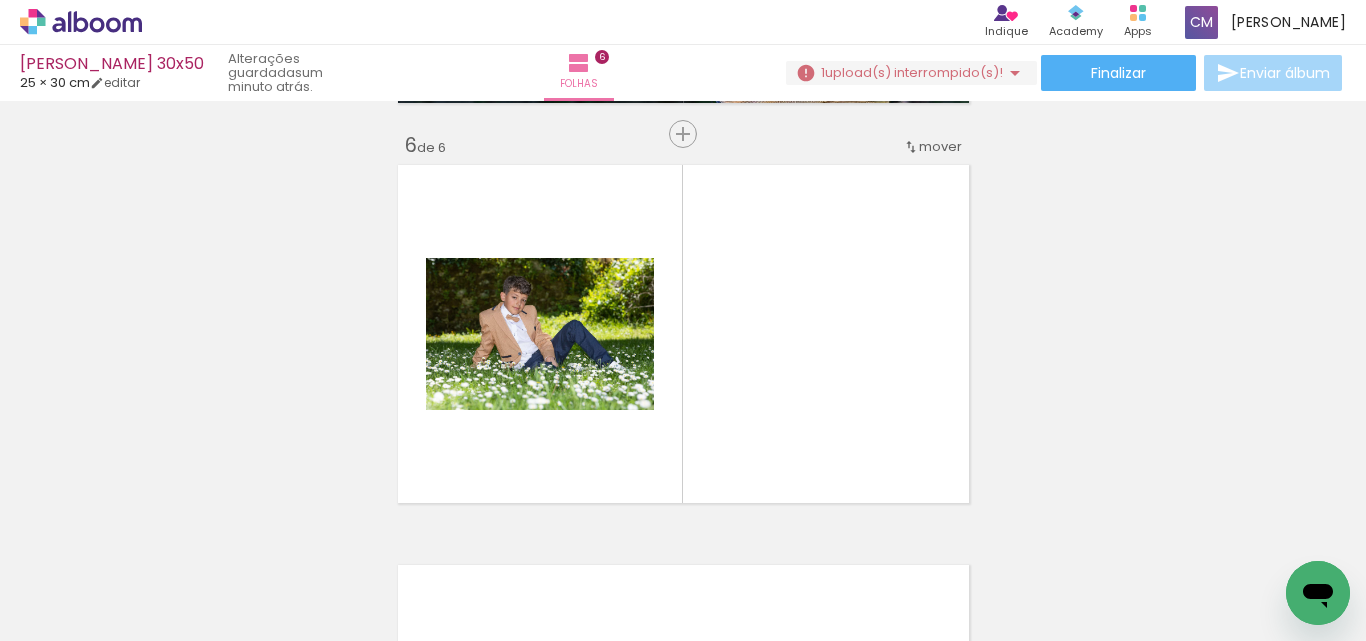 scroll, scrollTop: 2026, scrollLeft: 0, axis: vertical 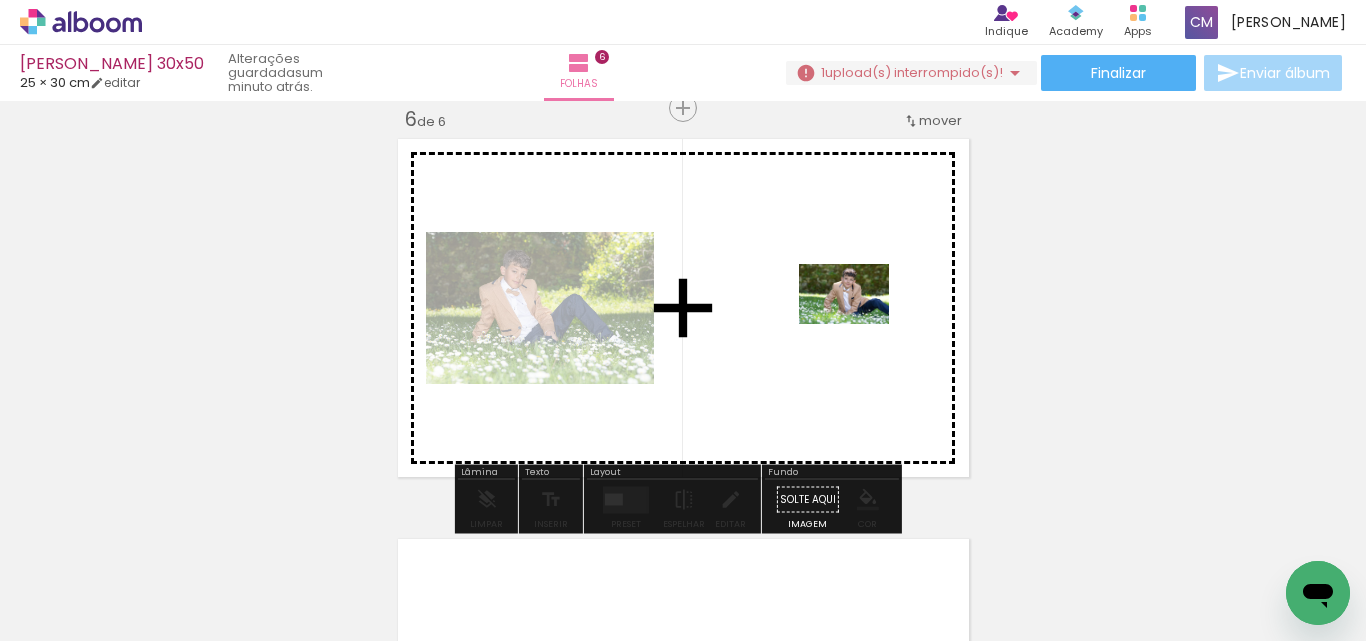 drag, startPoint x: 1268, startPoint y: 566, endPoint x: 854, endPoint y: 322, distance: 480.55383 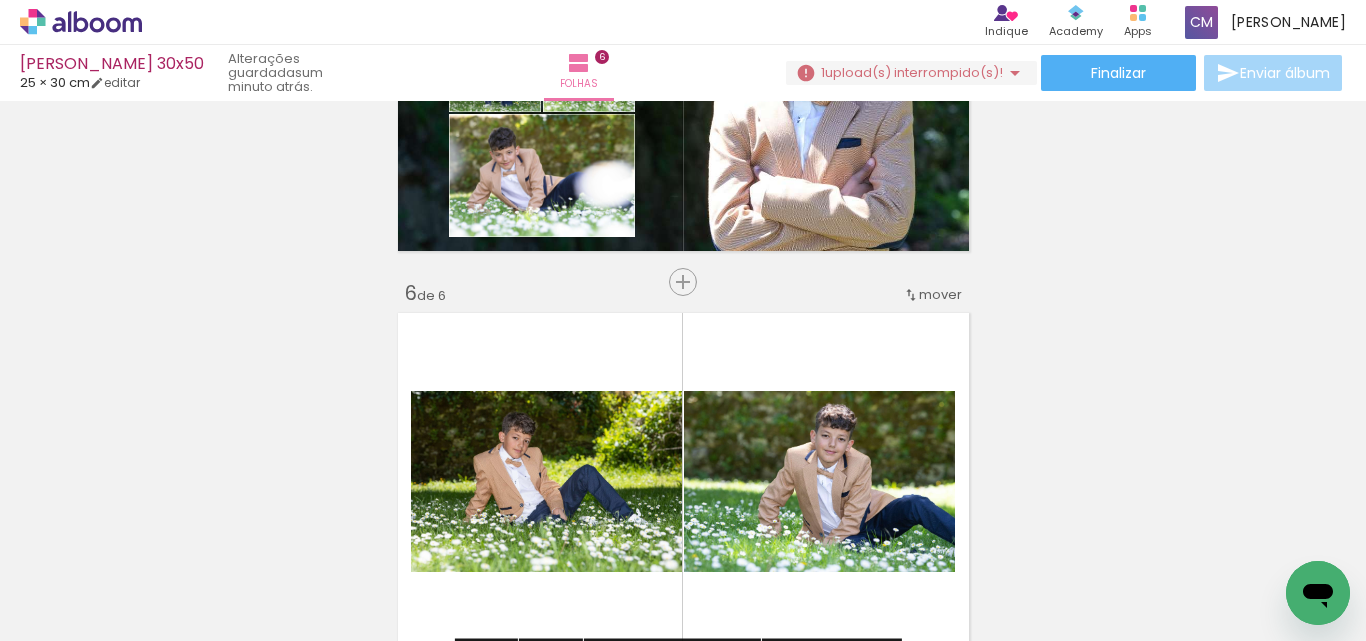 scroll, scrollTop: 1726, scrollLeft: 0, axis: vertical 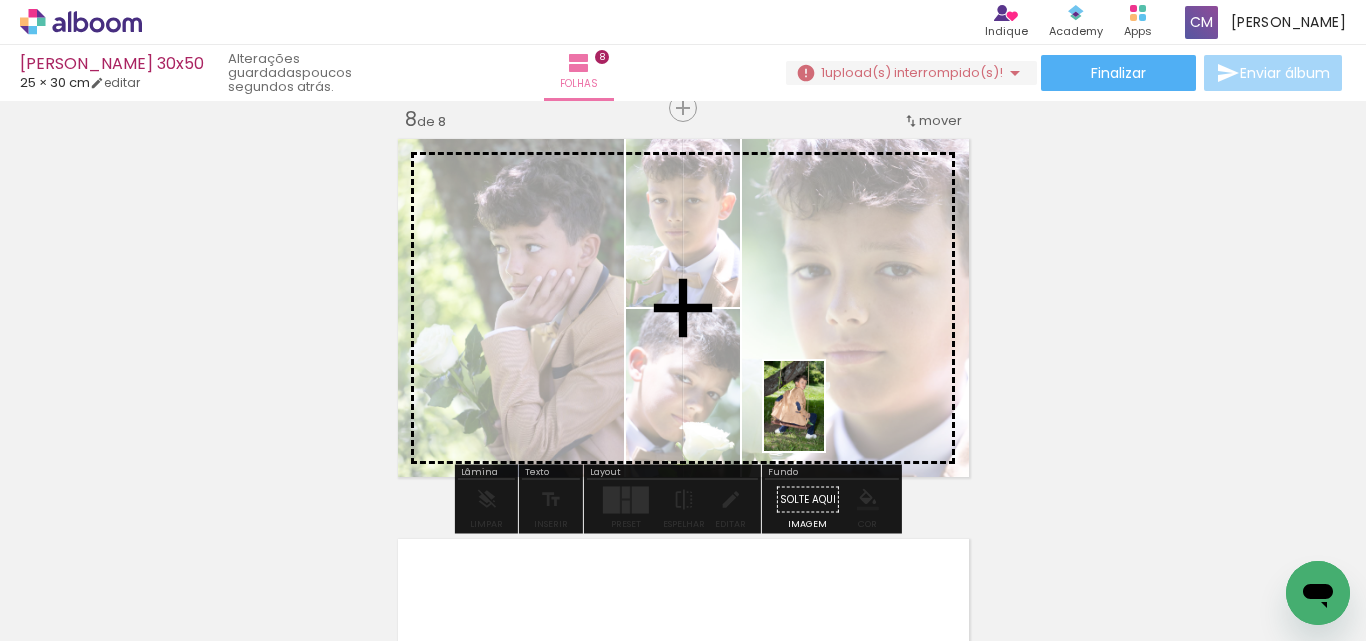 drag, startPoint x: 1064, startPoint y: 596, endPoint x: 824, endPoint y: 421, distance: 297.02695 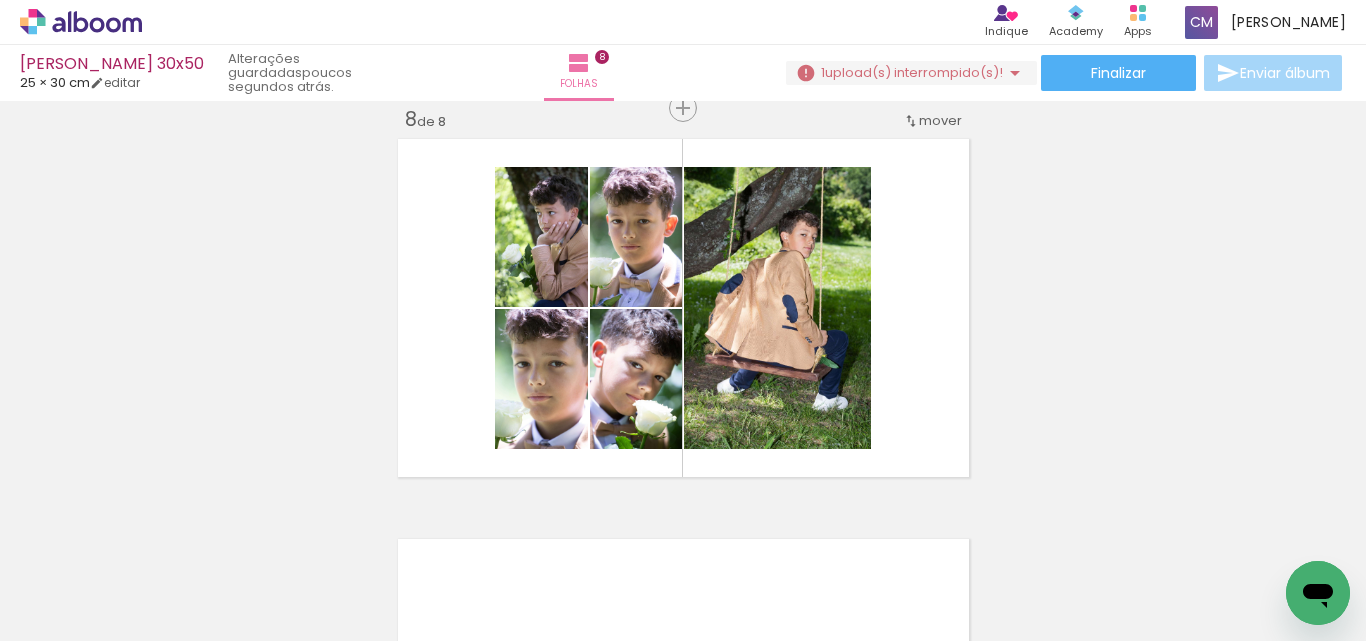 scroll, scrollTop: 0, scrollLeft: 9650, axis: horizontal 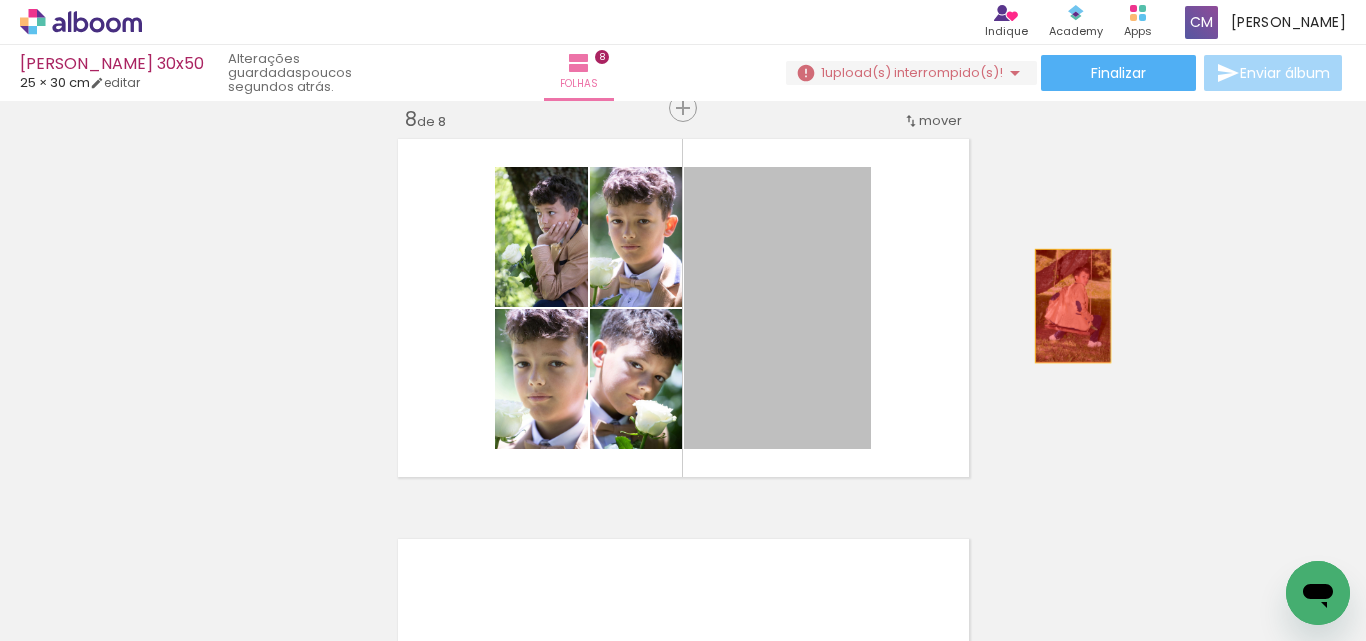 drag, startPoint x: 768, startPoint y: 350, endPoint x: 1197, endPoint y: 482, distance: 448.84854 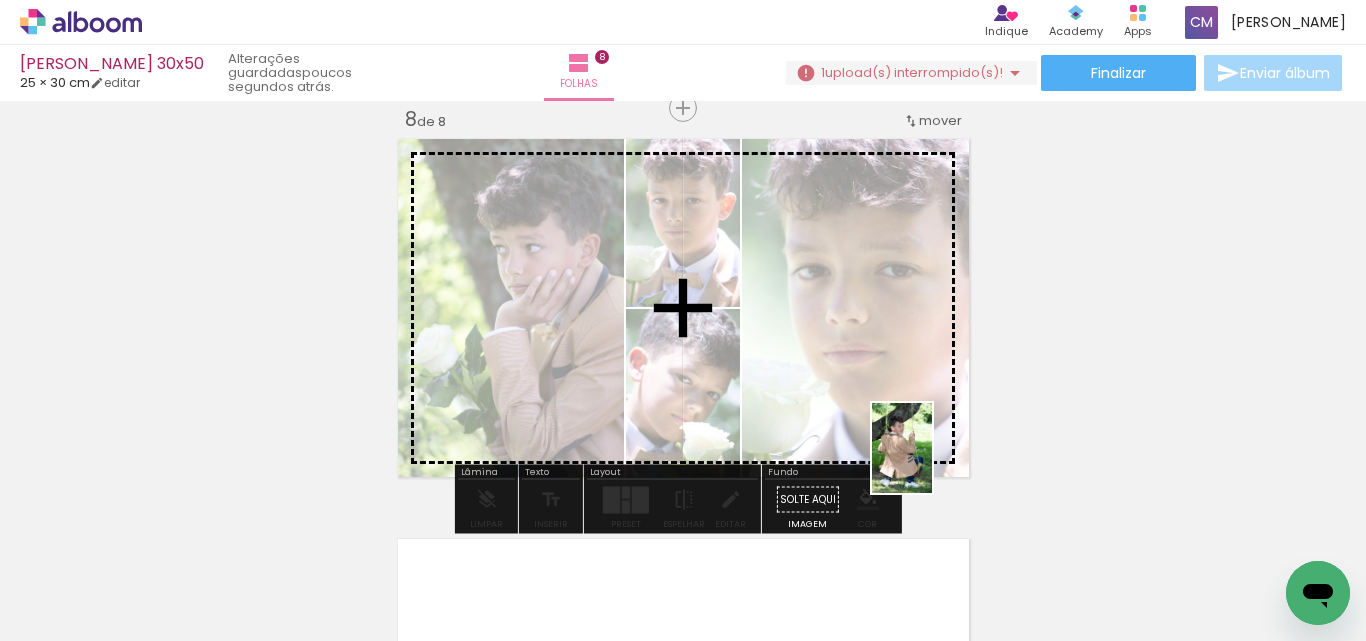 drag, startPoint x: 1184, startPoint y: 581, endPoint x: 914, endPoint y: 440, distance: 304.59973 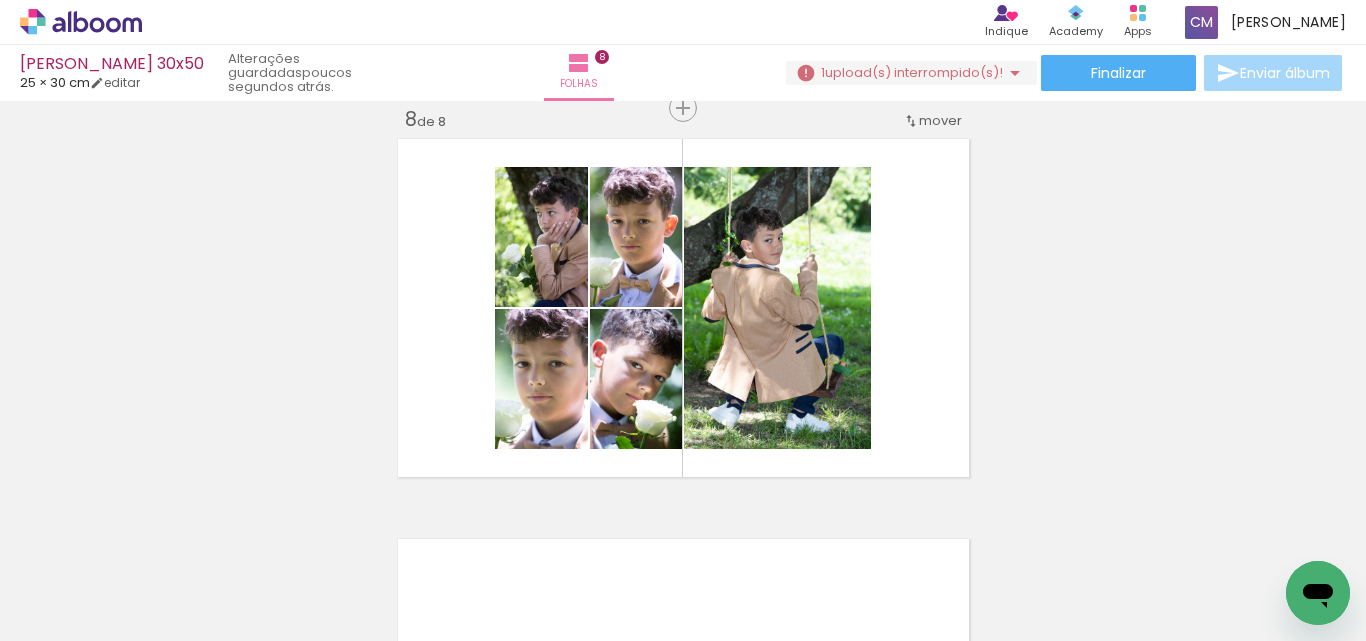scroll, scrollTop: 0, scrollLeft: 9991, axis: horizontal 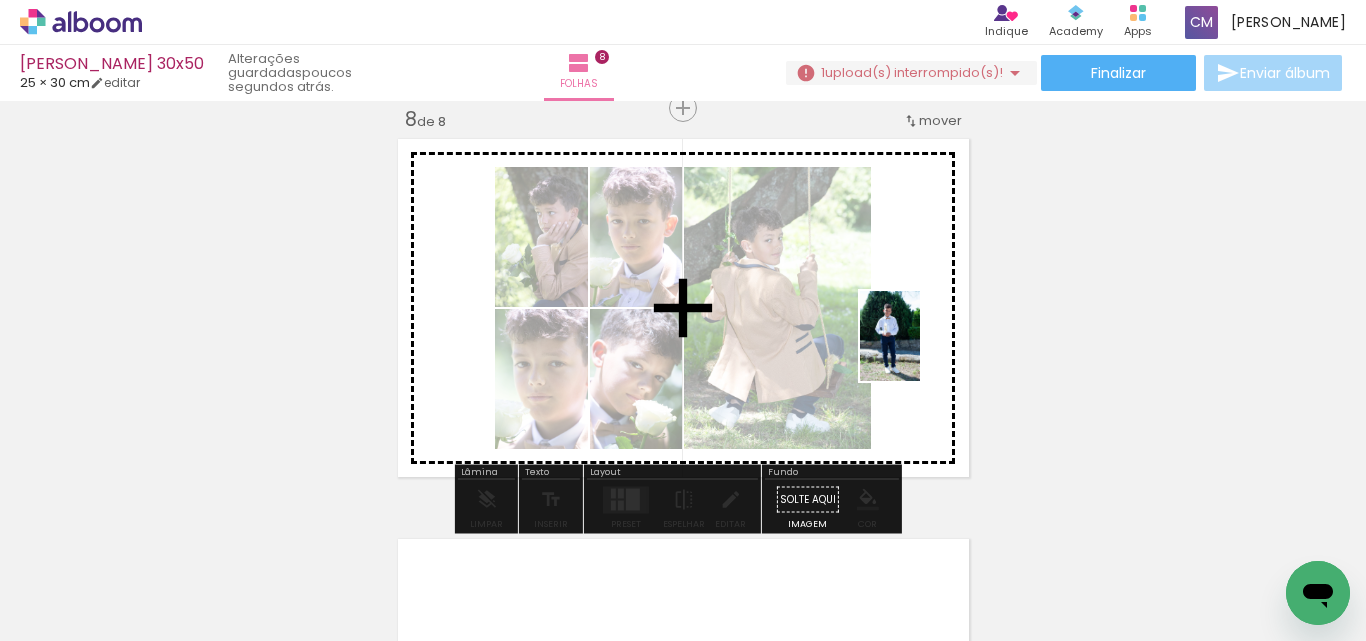 drag, startPoint x: 1317, startPoint y: 537, endPoint x: 916, endPoint y: 340, distance: 446.77734 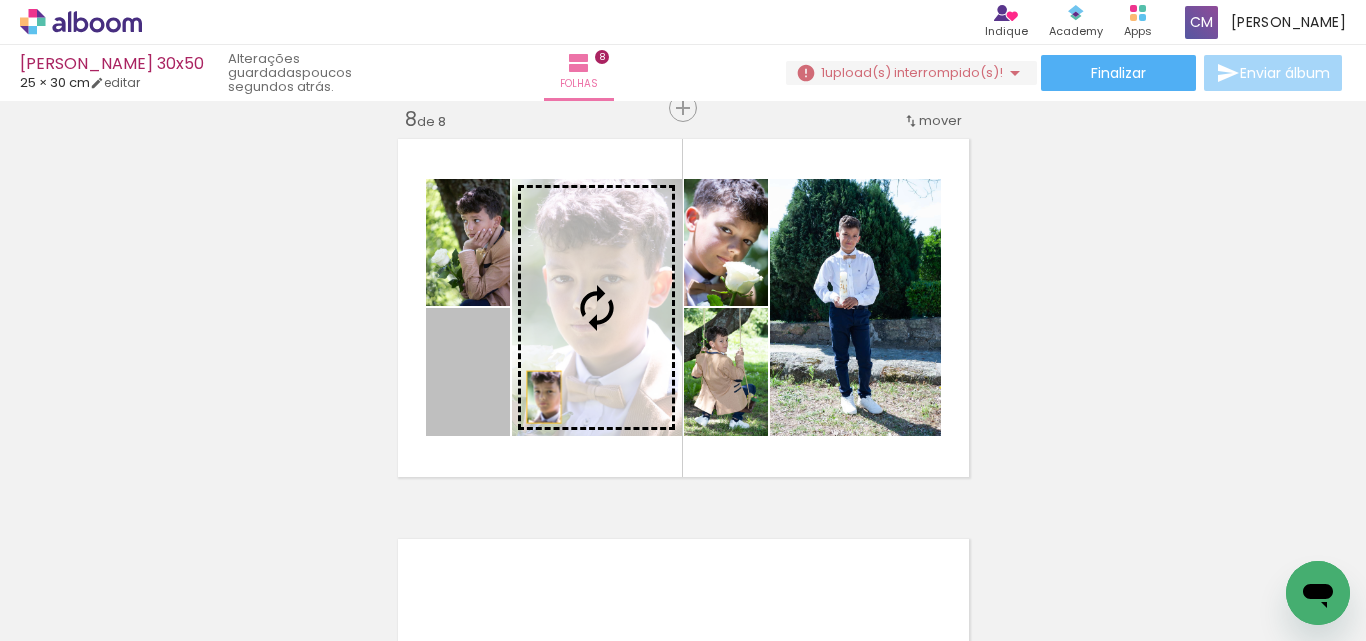 drag, startPoint x: 478, startPoint y: 405, endPoint x: 539, endPoint y: 396, distance: 61.66036 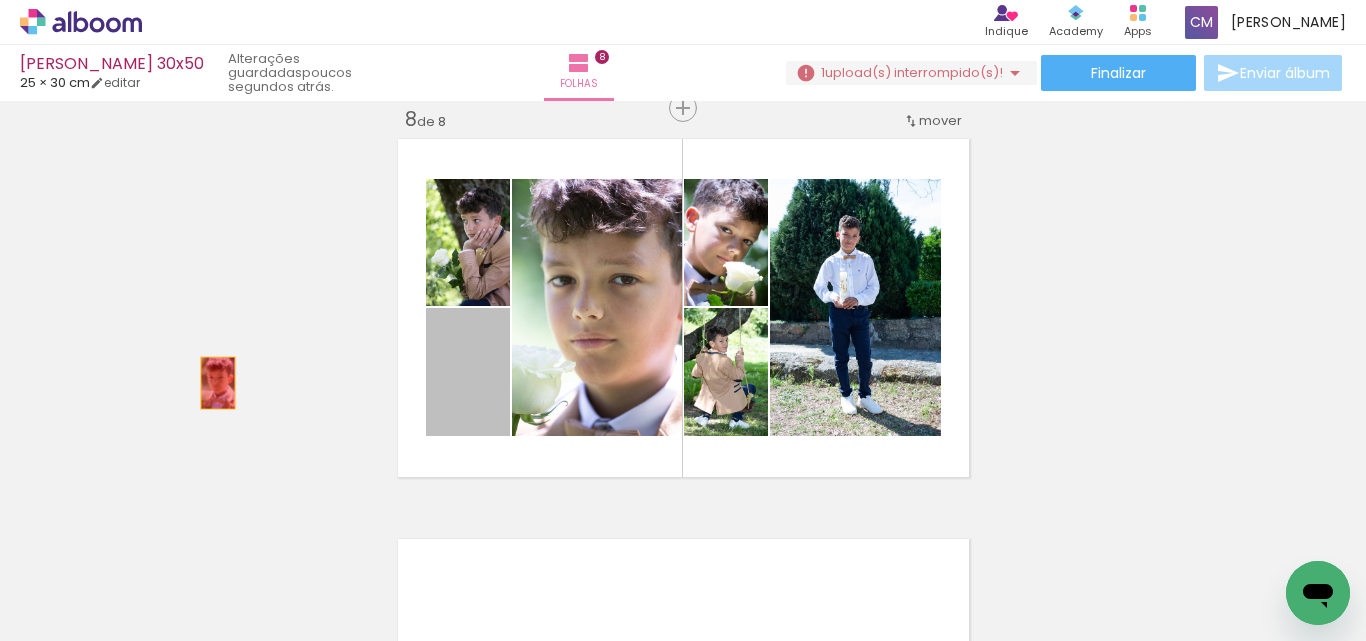 drag, startPoint x: 466, startPoint y: 383, endPoint x: 210, endPoint y: 383, distance: 256 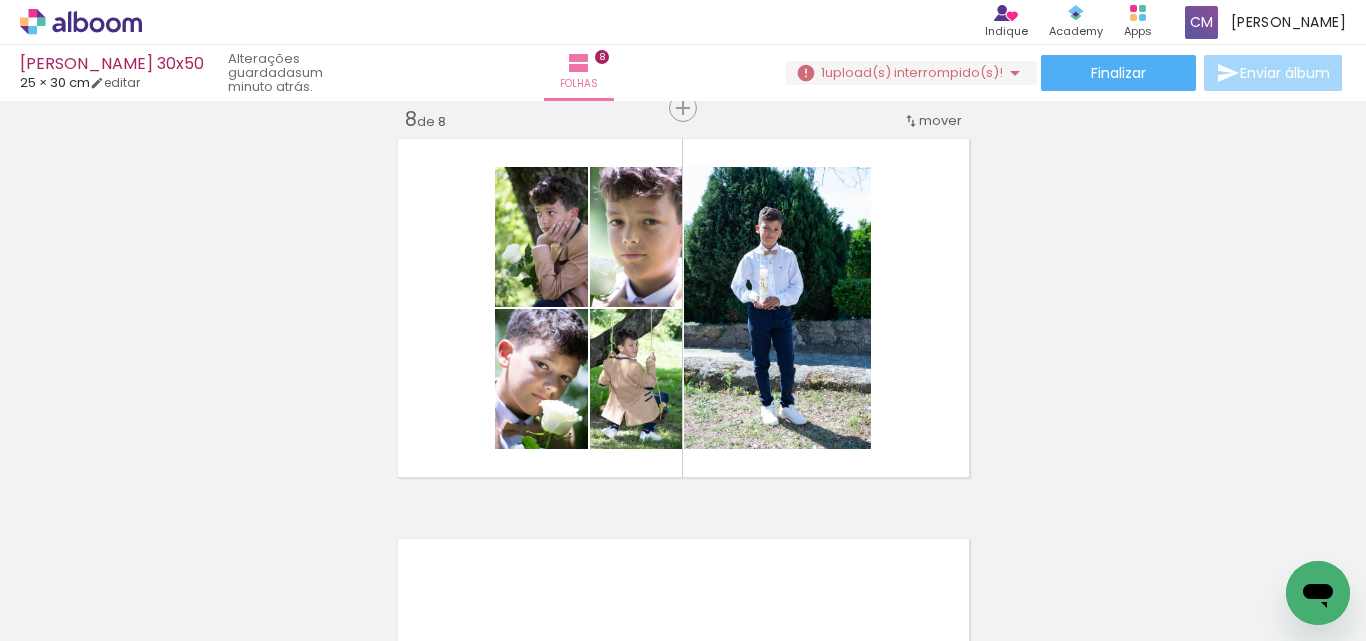 scroll, scrollTop: 0, scrollLeft: 10308, axis: horizontal 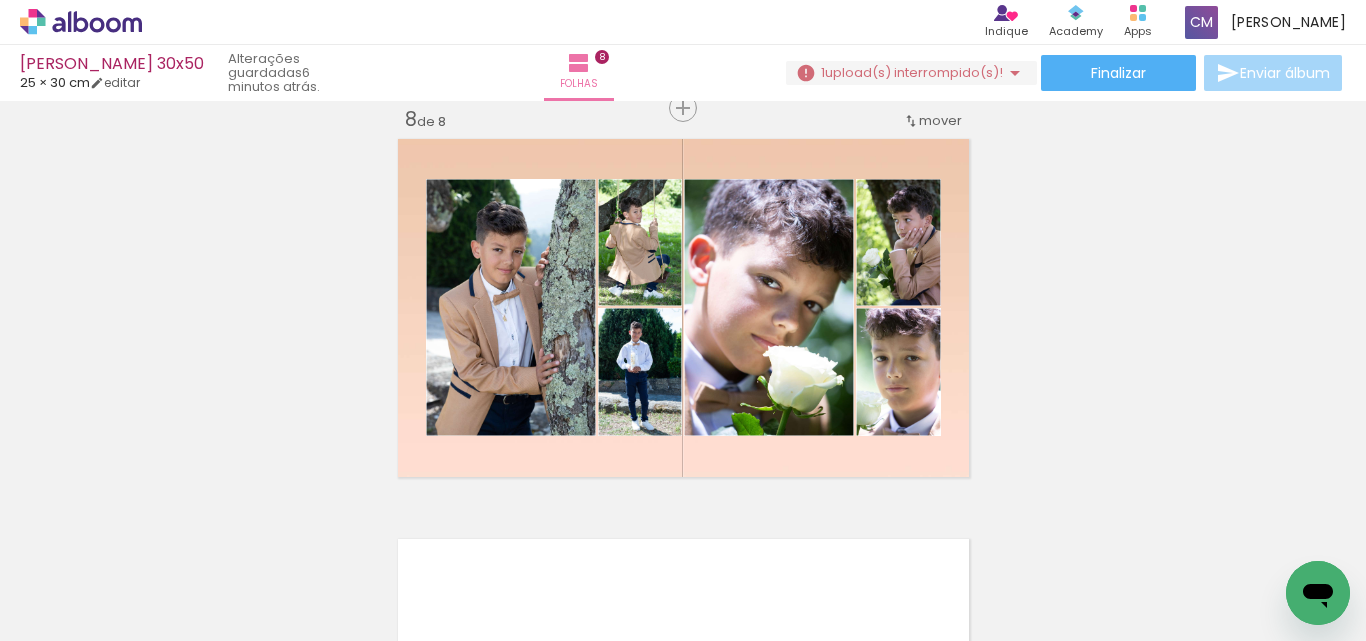 click at bounding box center [8926, 574] 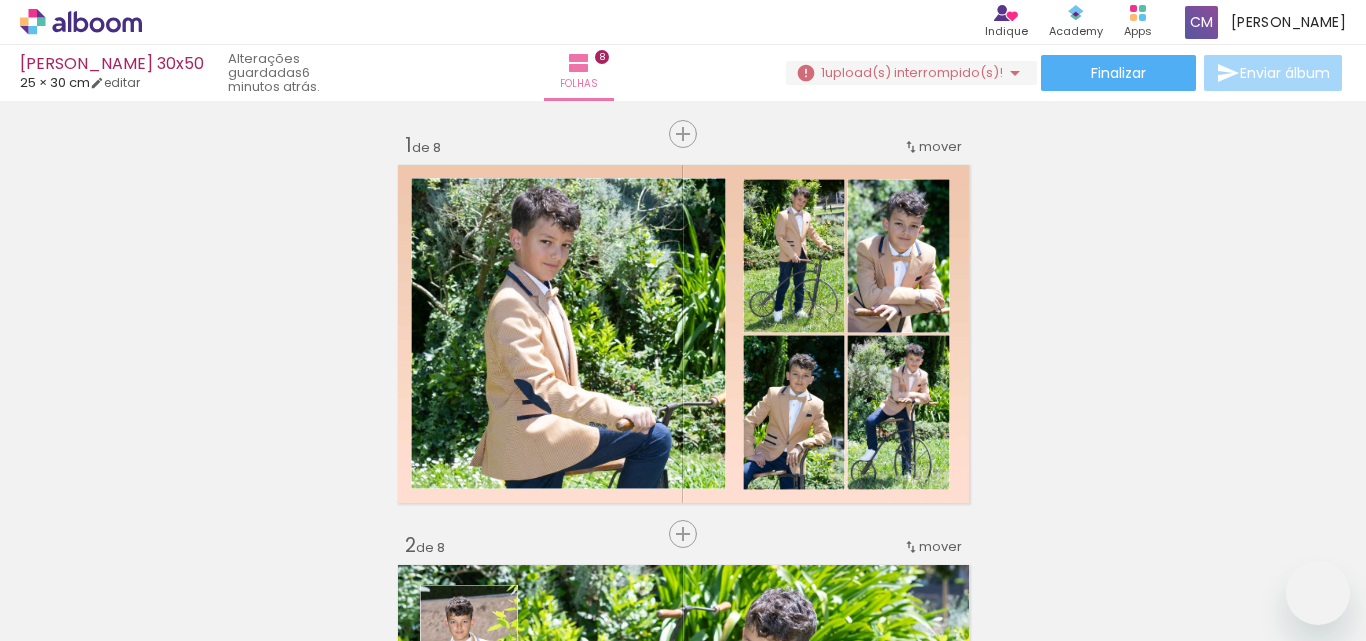 scroll, scrollTop: 0, scrollLeft: 0, axis: both 